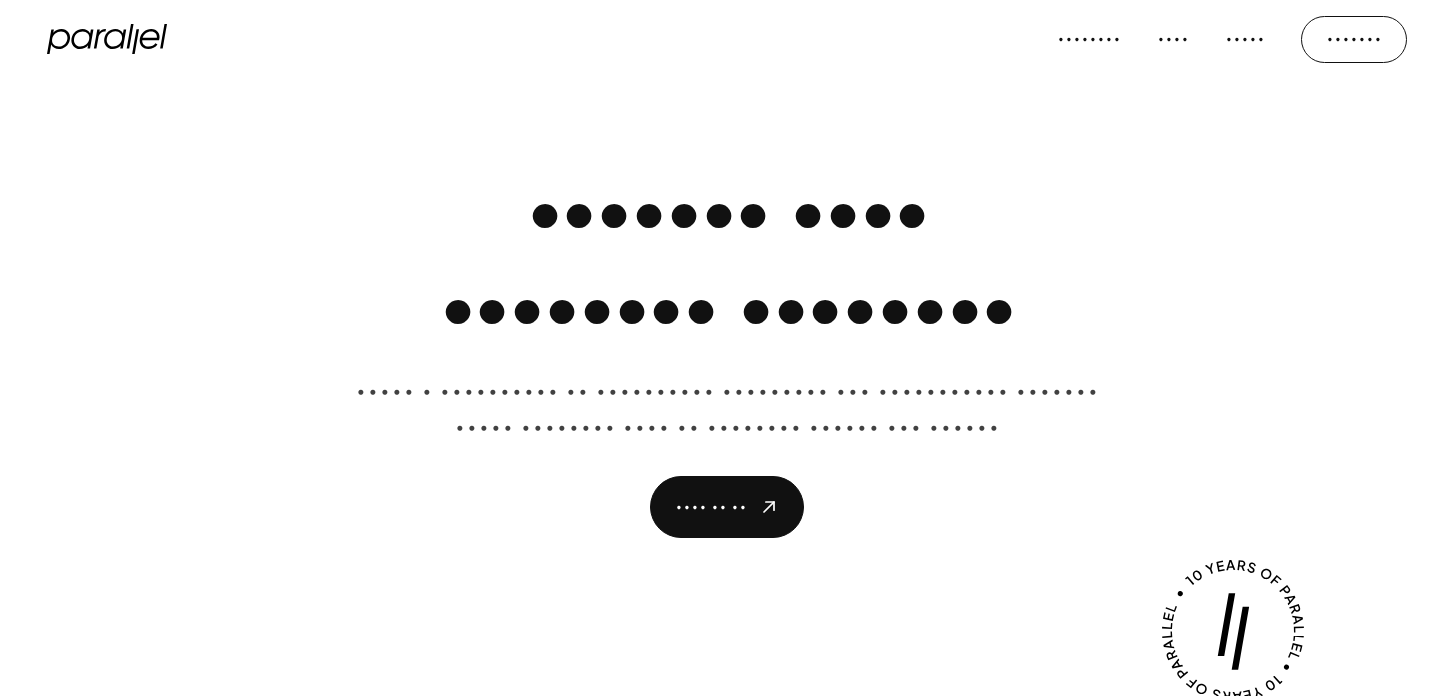 scroll, scrollTop: 0, scrollLeft: 0, axis: both 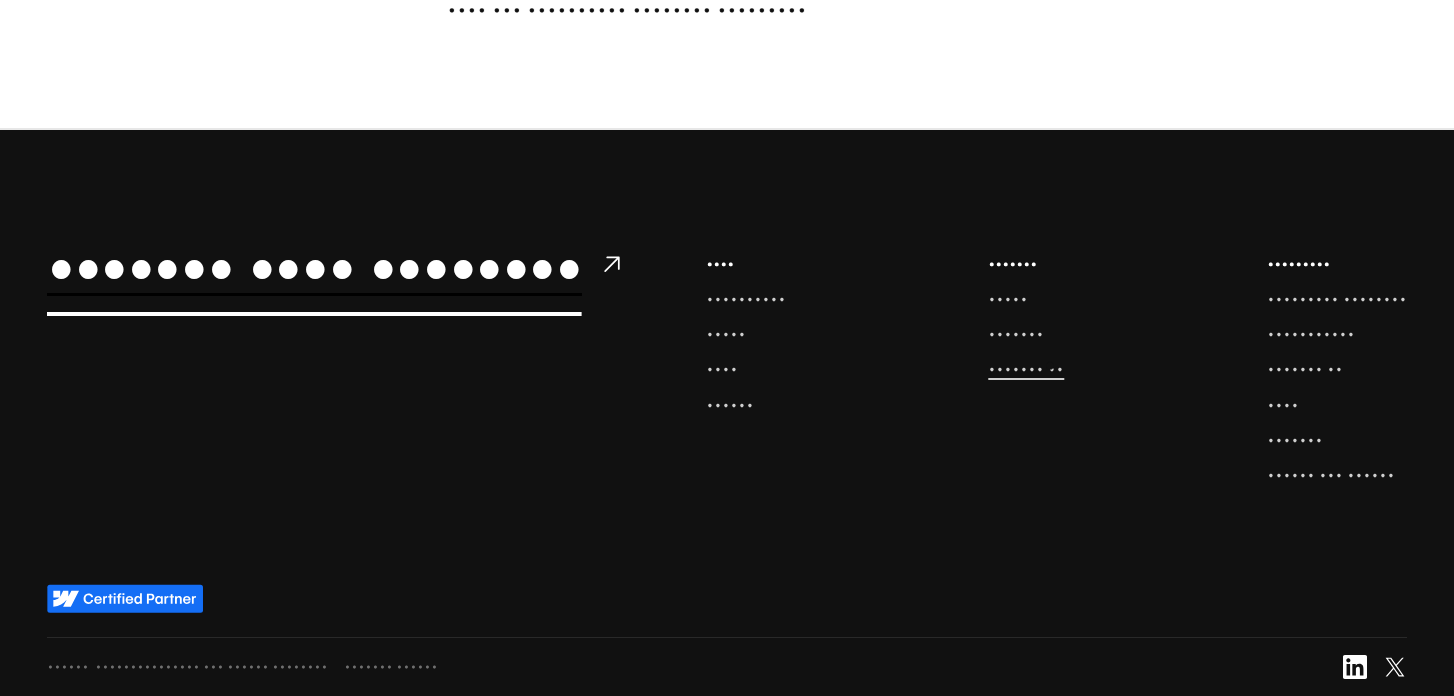 click on "••••••• ••" at bounding box center [1026, 368] 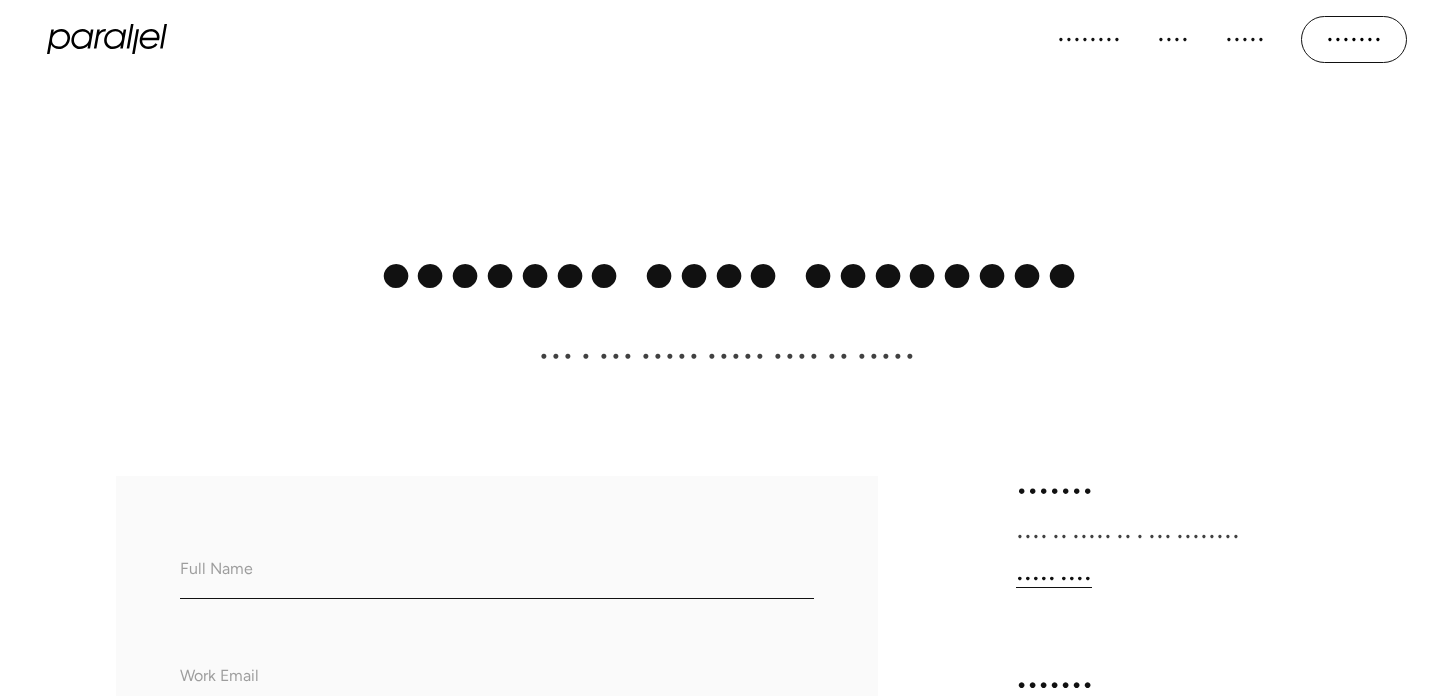 scroll, scrollTop: 0, scrollLeft: 0, axis: both 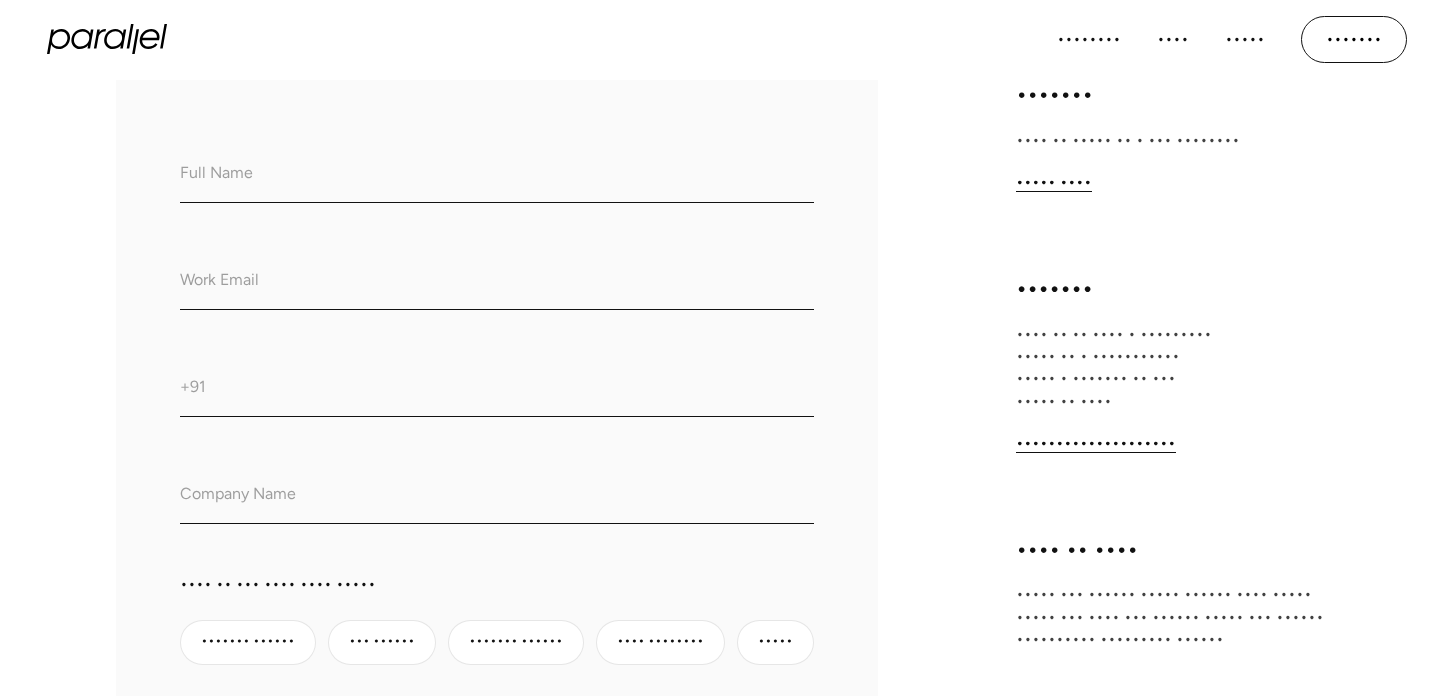 click on "What do we call you?" at bounding box center [497, 175] 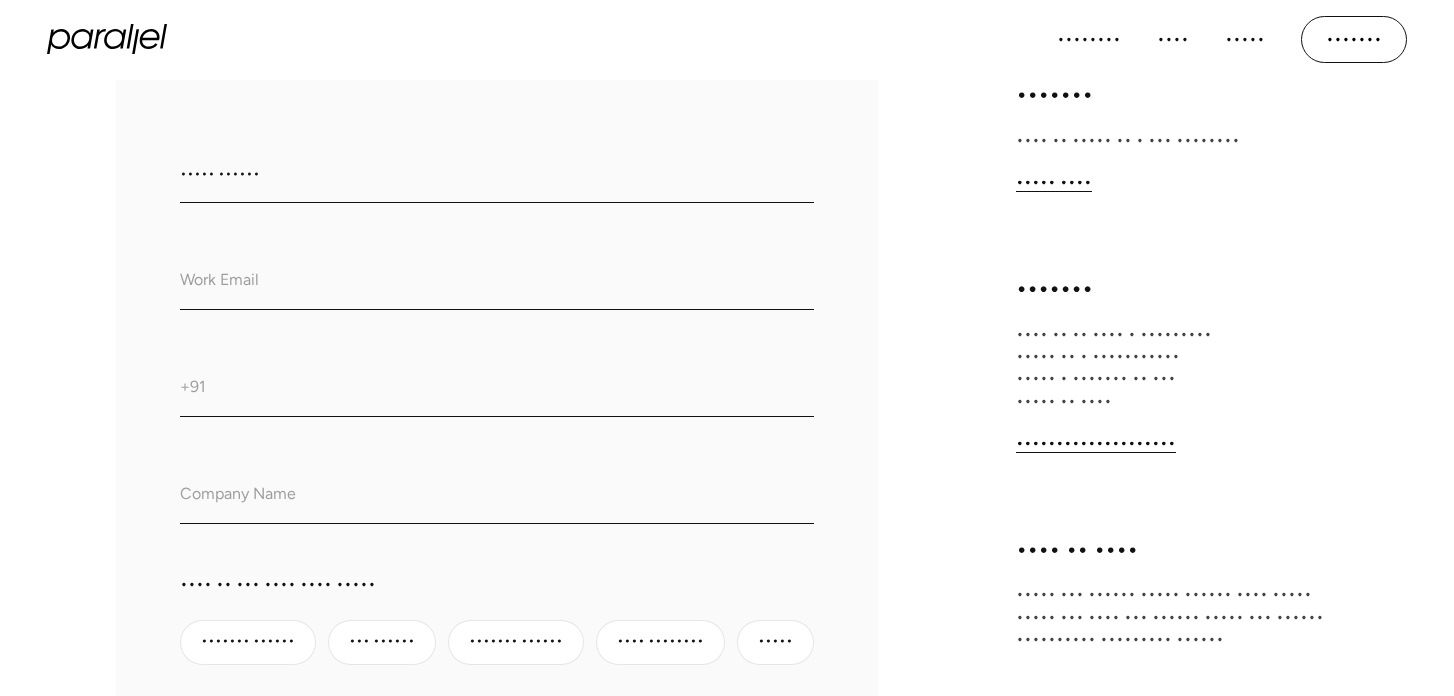 click at bounding box center (497, 282) 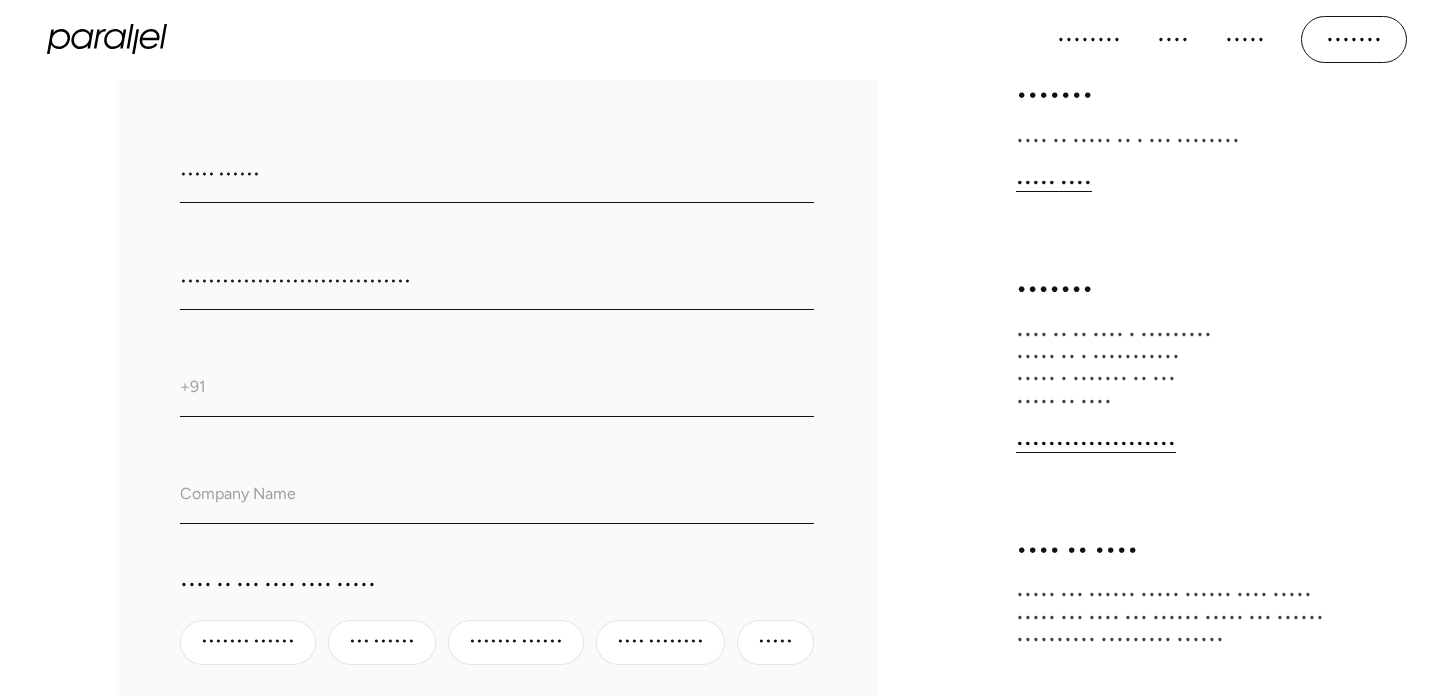 click on "Phone Number (optional)" at bounding box center [497, 389] 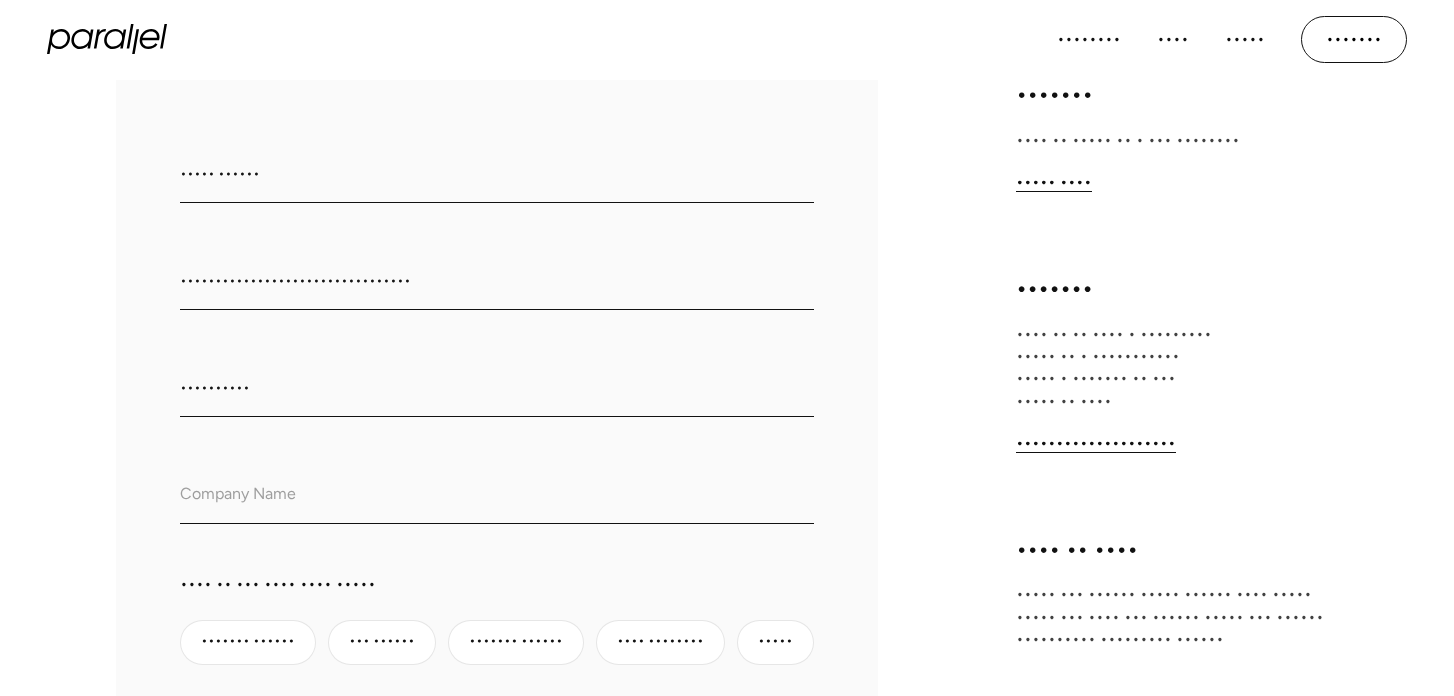 type on "9654242915" 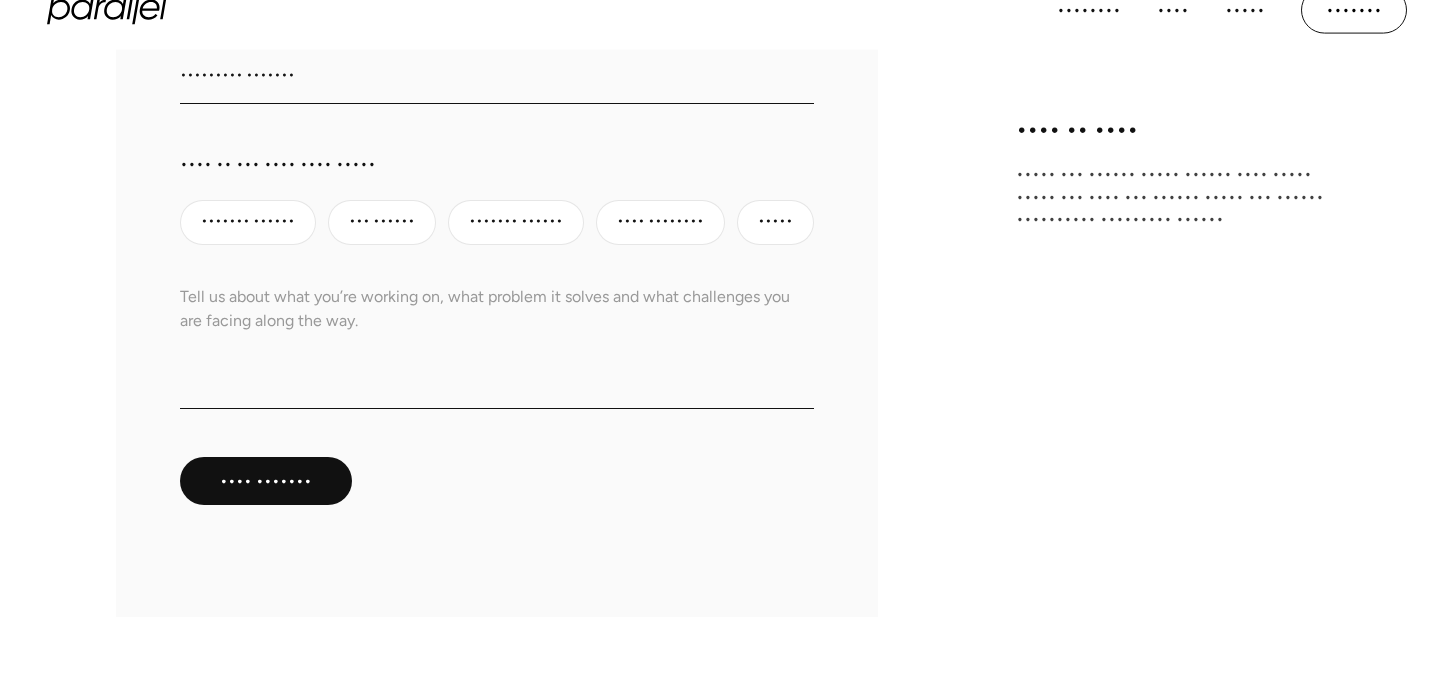 scroll, scrollTop: 776, scrollLeft: 0, axis: vertical 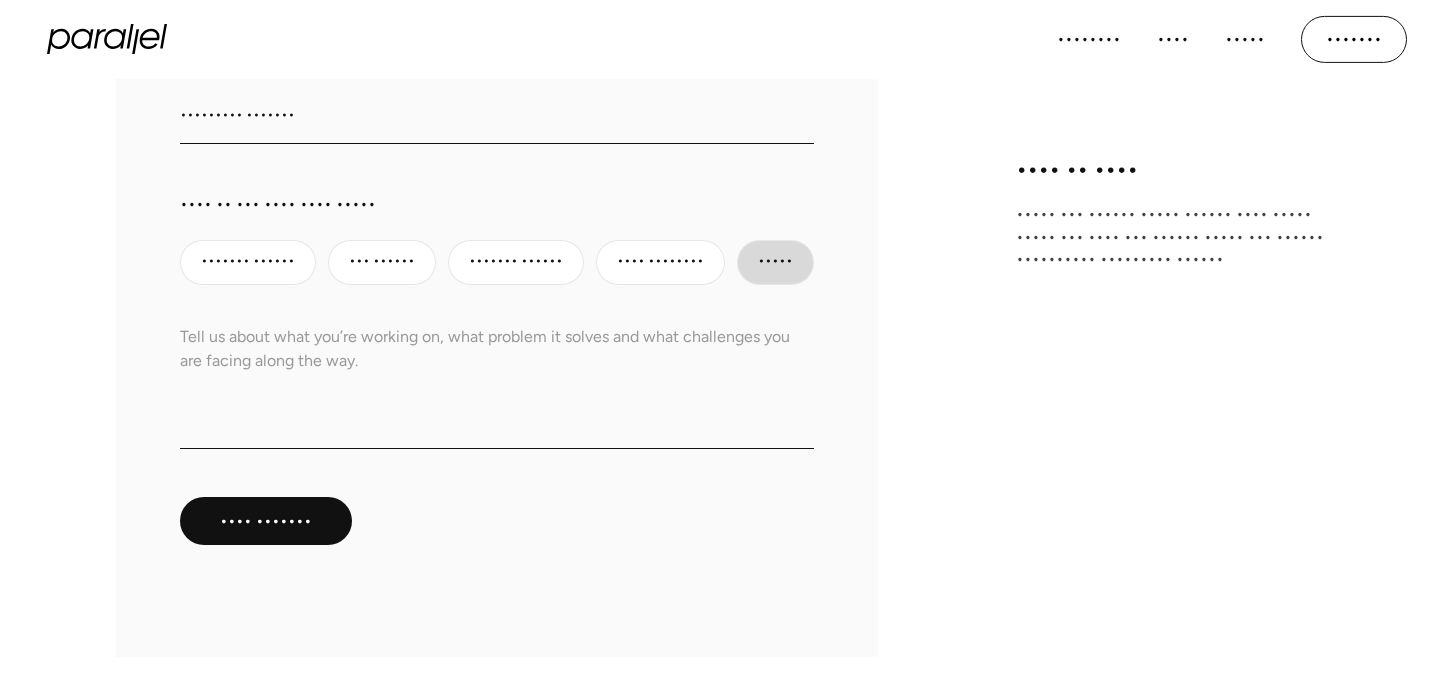 type on "Tesseract Esports" 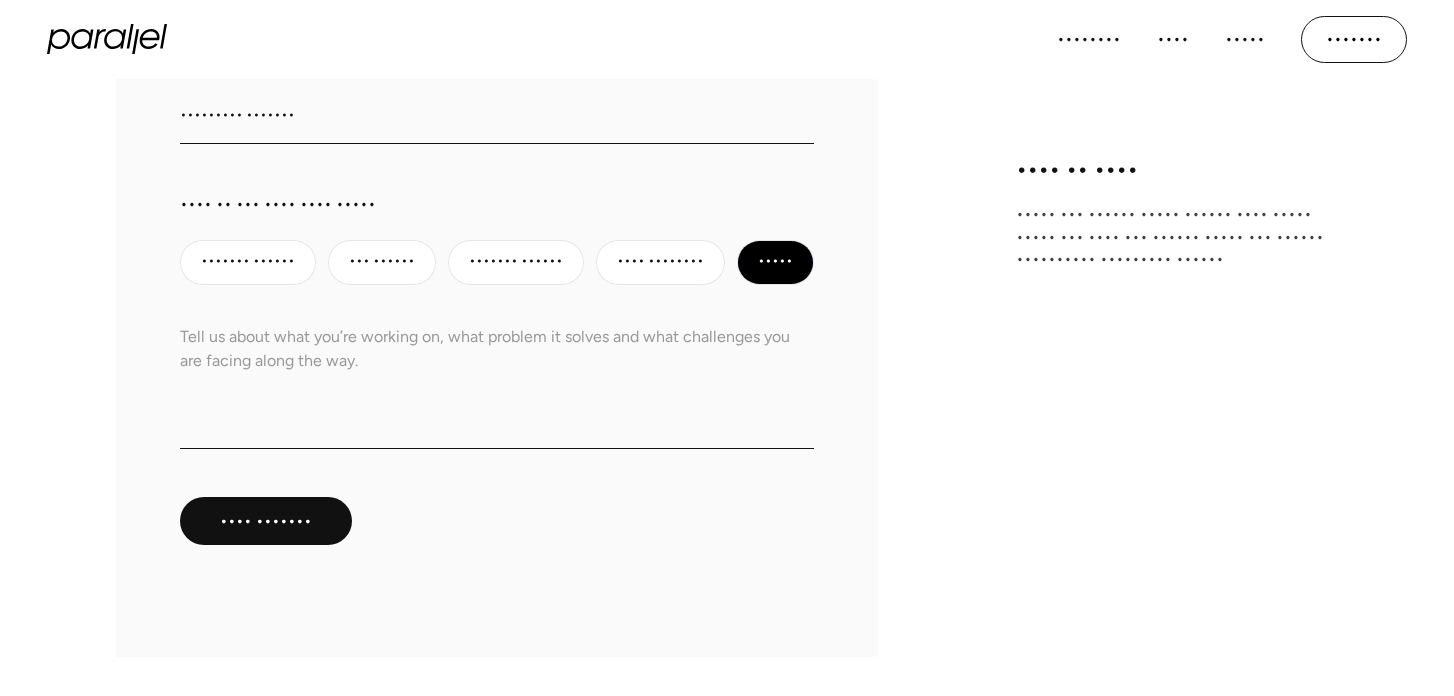 click at bounding box center [497, 379] 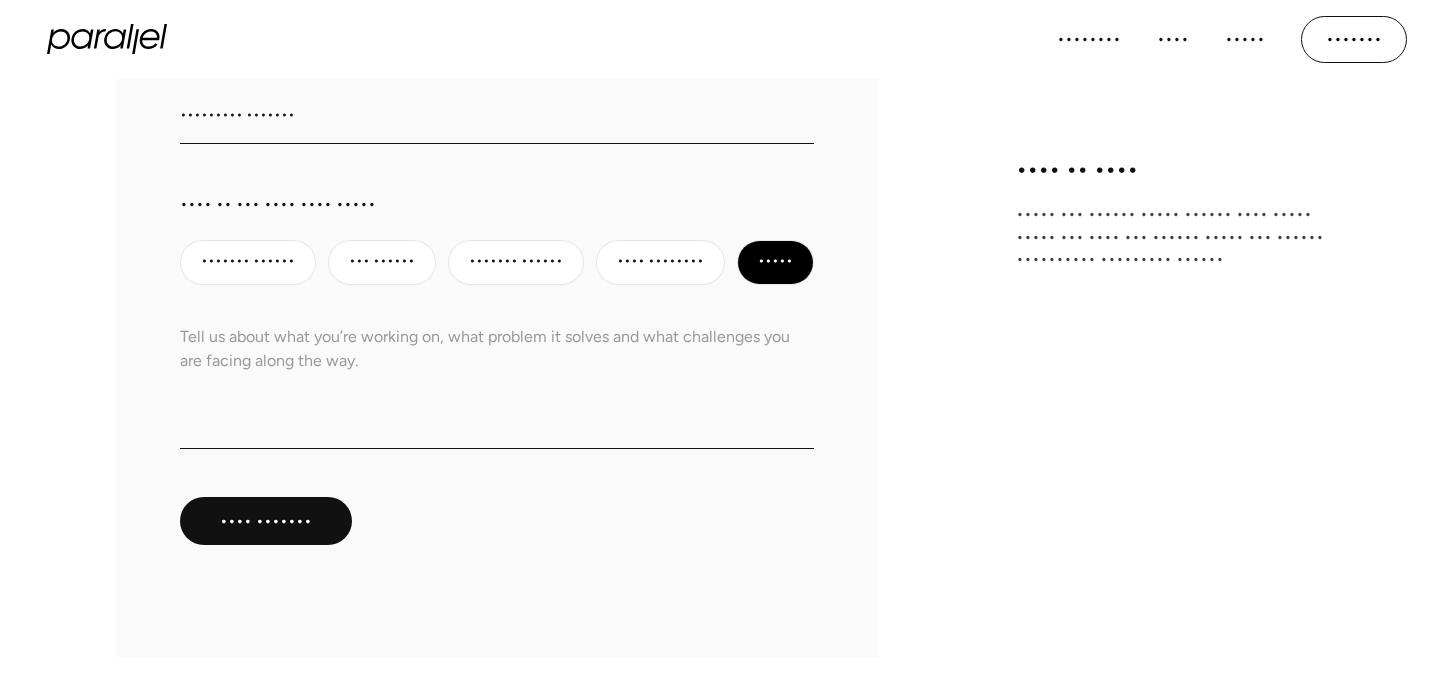 paste on "Hi,
We’re looking for support with our company branding, including logo, brand identity, and company deck design.
Let me know if you’d be open to taking this up." 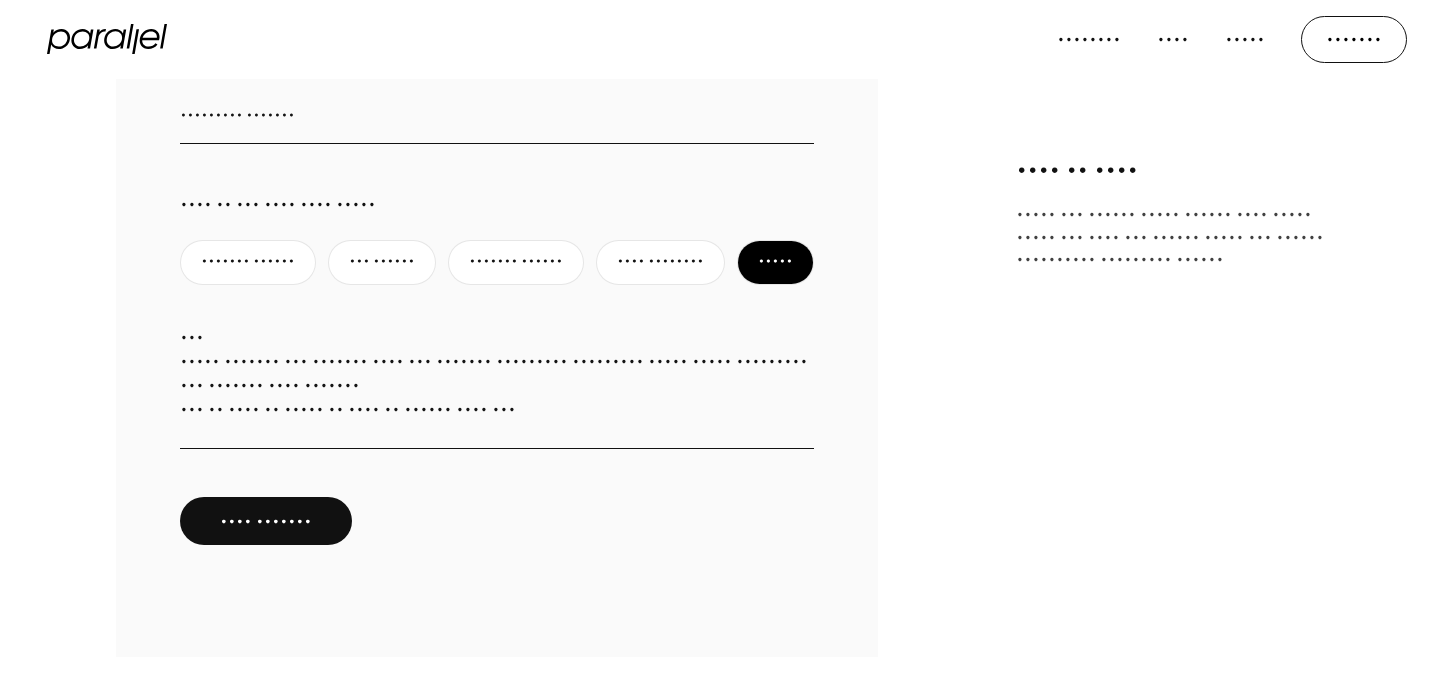 click on "Hi,
We’re looking for support with our company branding, including logo, brand identity, and company deck design.
Let me know if you’d be open to taking this up." at bounding box center [497, 379] 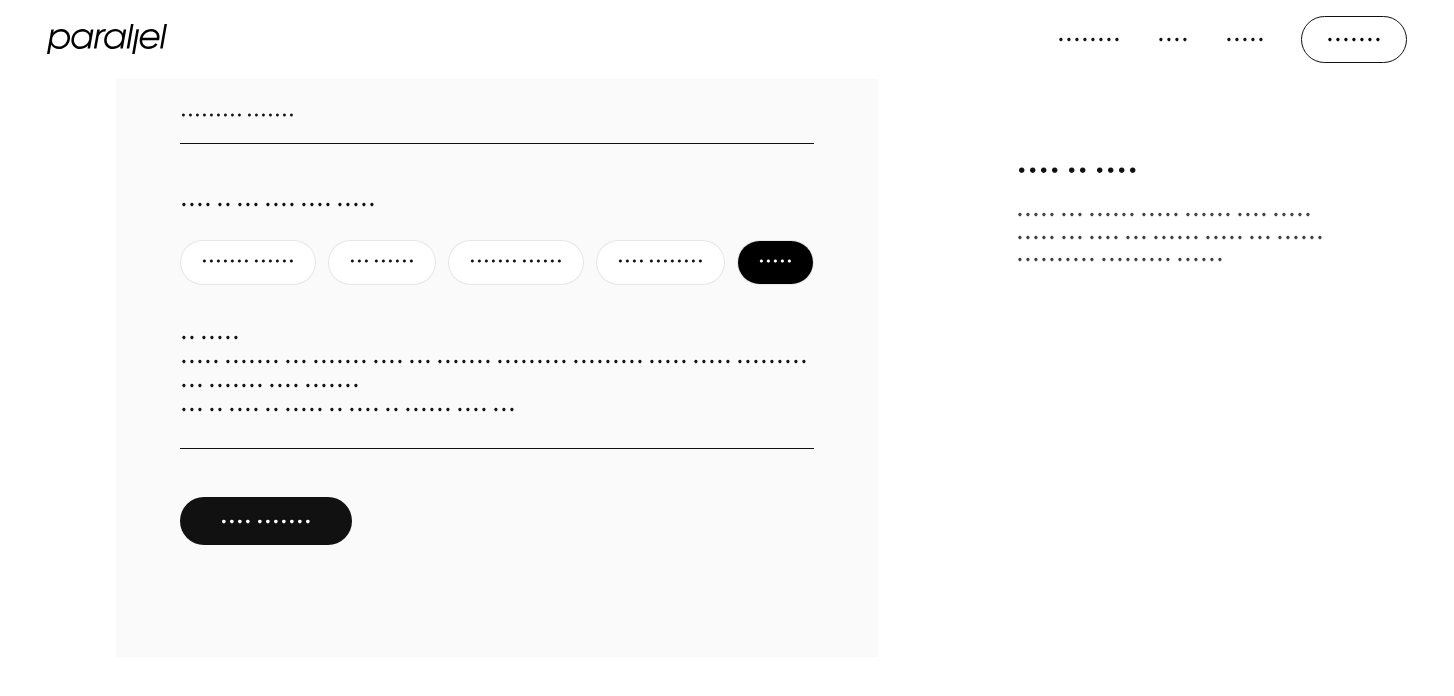 click on "Hi Team,
We’re looking for support with our company branding, including logo, brand identity, and company deck design.
Let me know if you’d be open to taking this up." at bounding box center [497, 379] 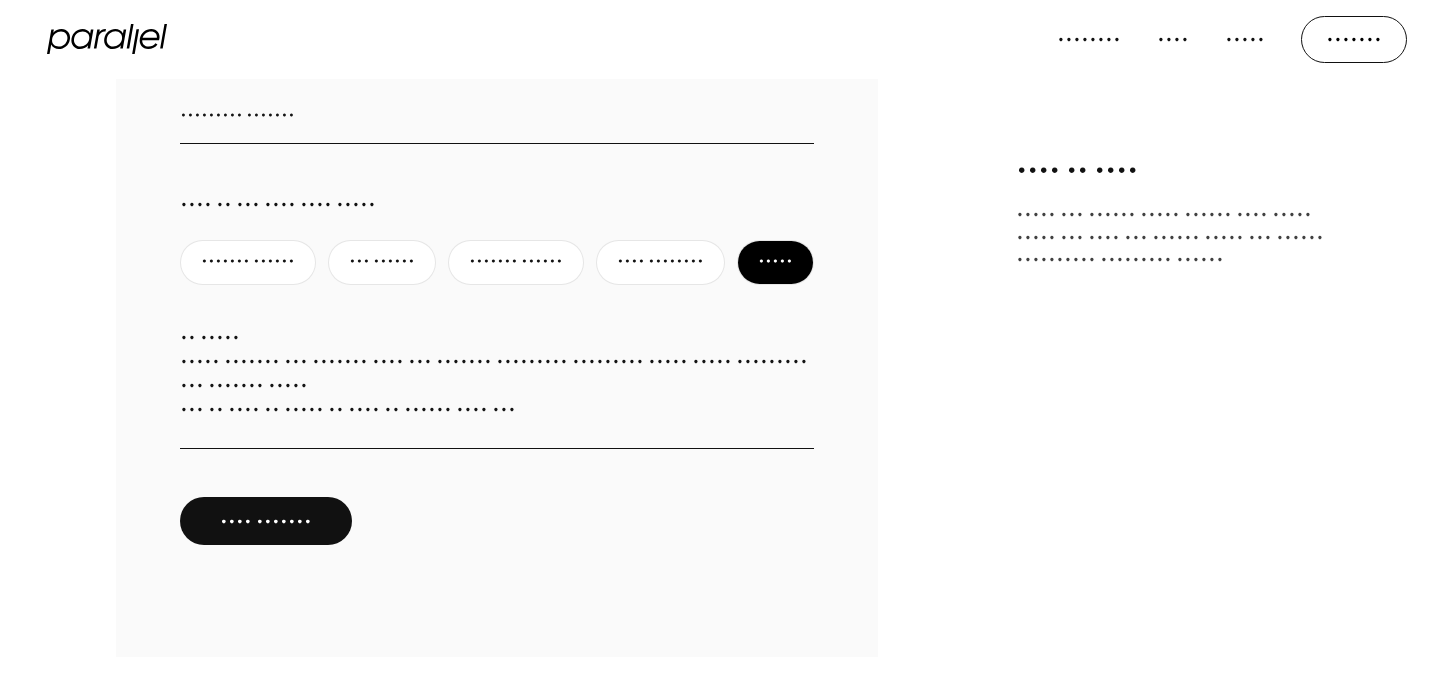 click on "Hi Team,
We’re looking for support with our company branding, including logo, brand identity, and company deck.
Let me know if you’d be open to taking this up." at bounding box center [497, 379] 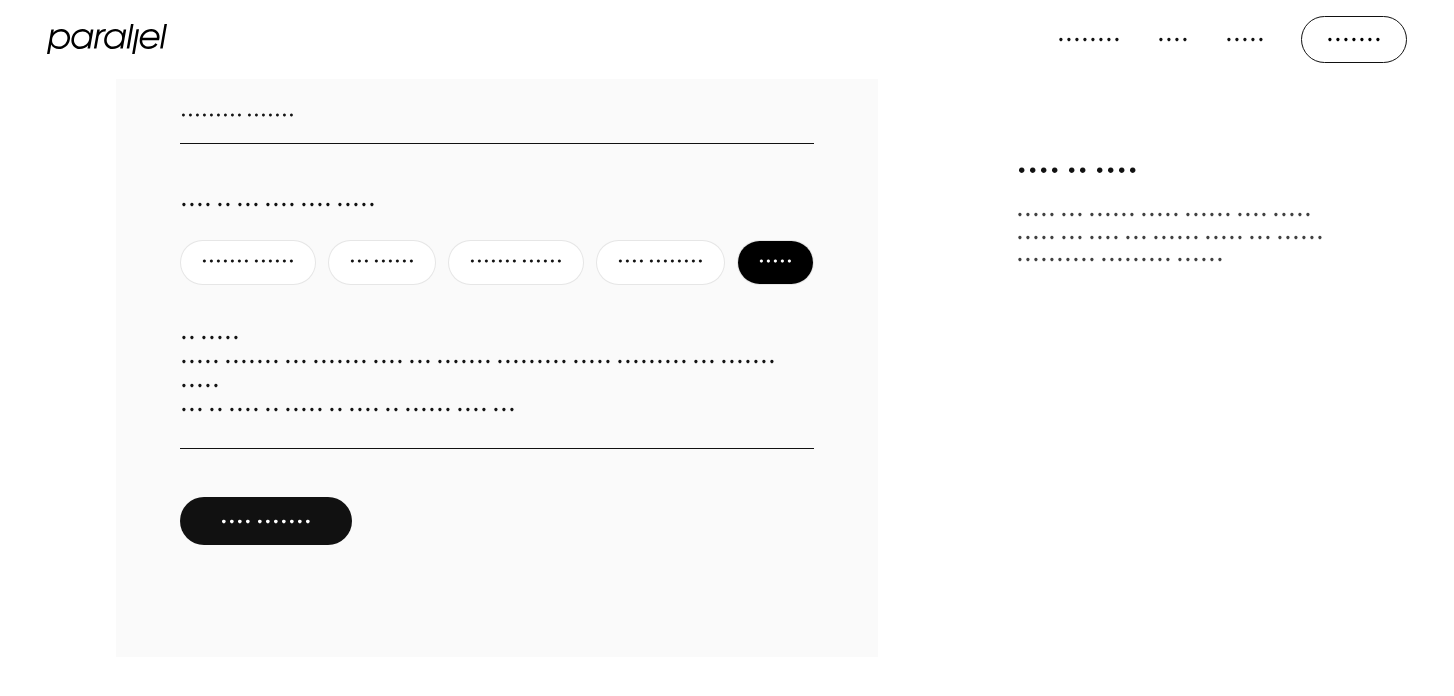 click on "Hi Team,
We’re looking for support with our company branding, brand identity, and company deck.
Let me know if you’d be open to taking this up." at bounding box center [497, 379] 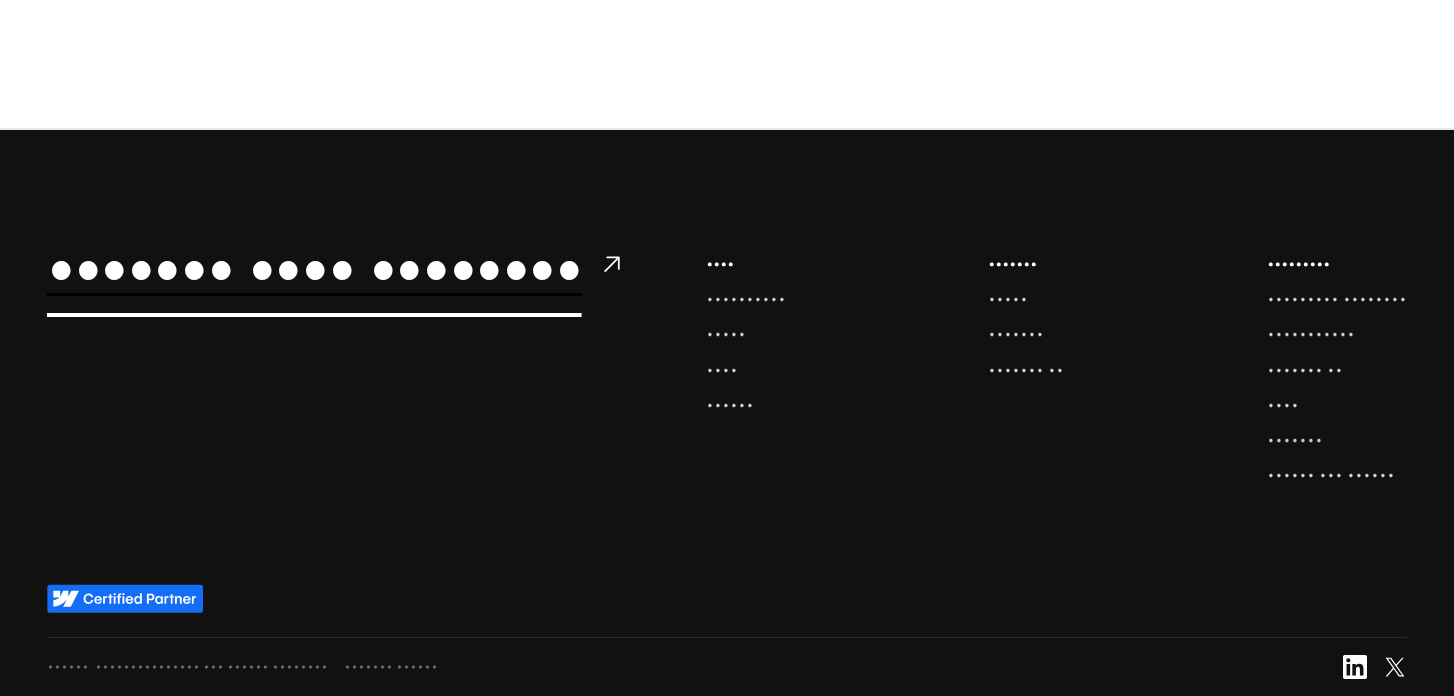 scroll, scrollTop: 939, scrollLeft: 0, axis: vertical 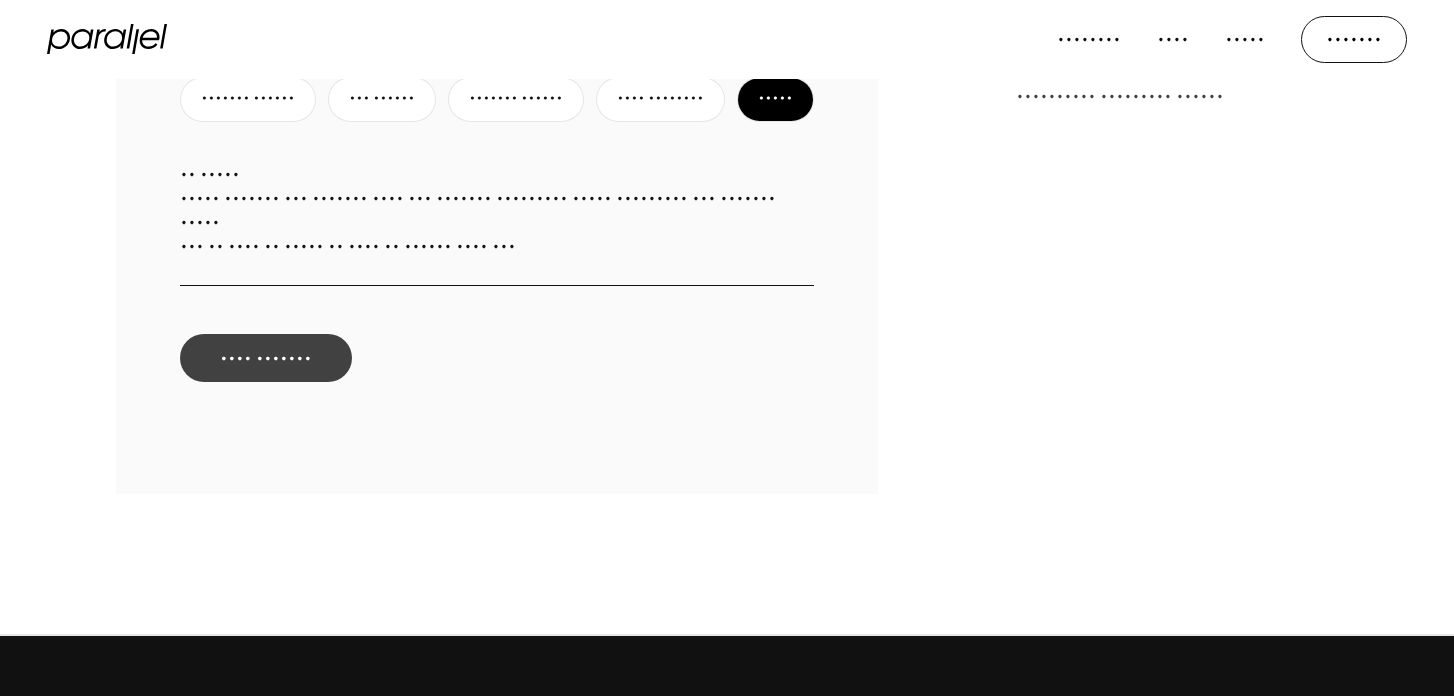 type on "Hi Team,
We’re looking for support with our company branding, brand identity, and company deck.
Let me know if you’d be open to taking this up?" 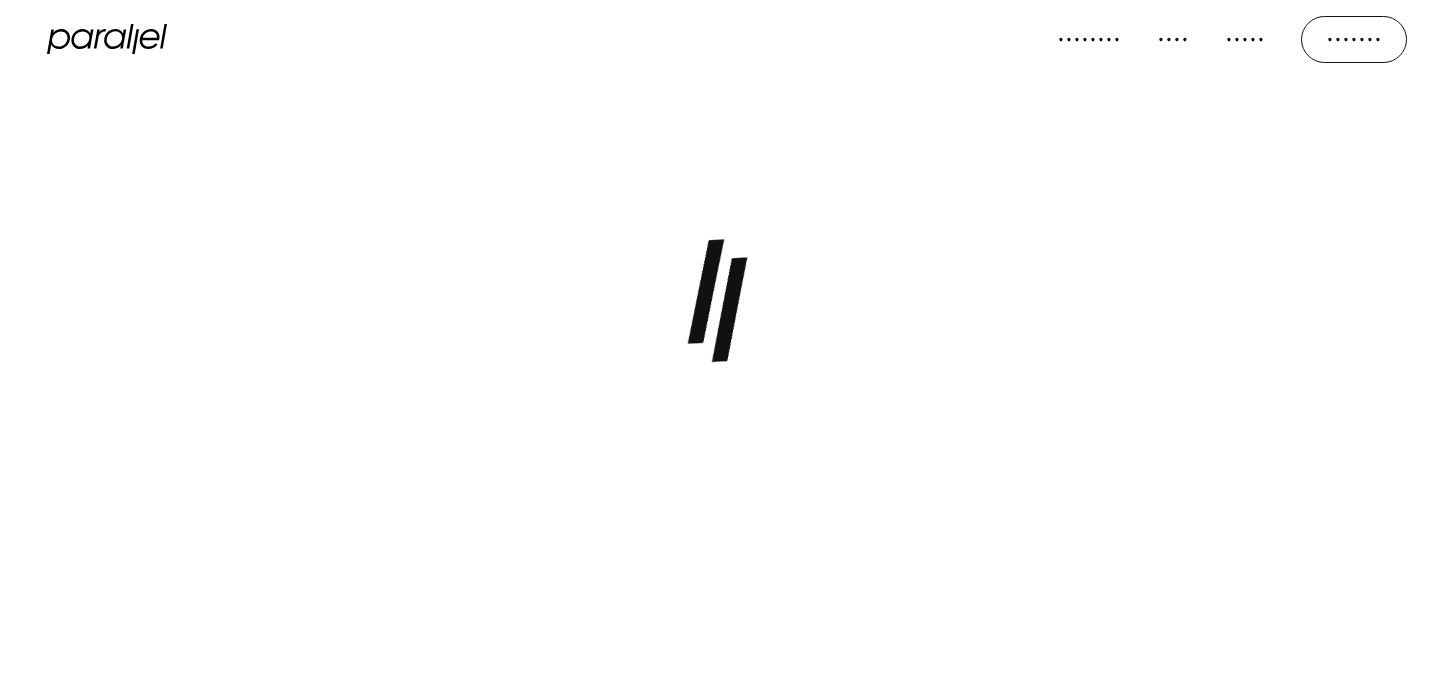 scroll, scrollTop: 0, scrollLeft: 0, axis: both 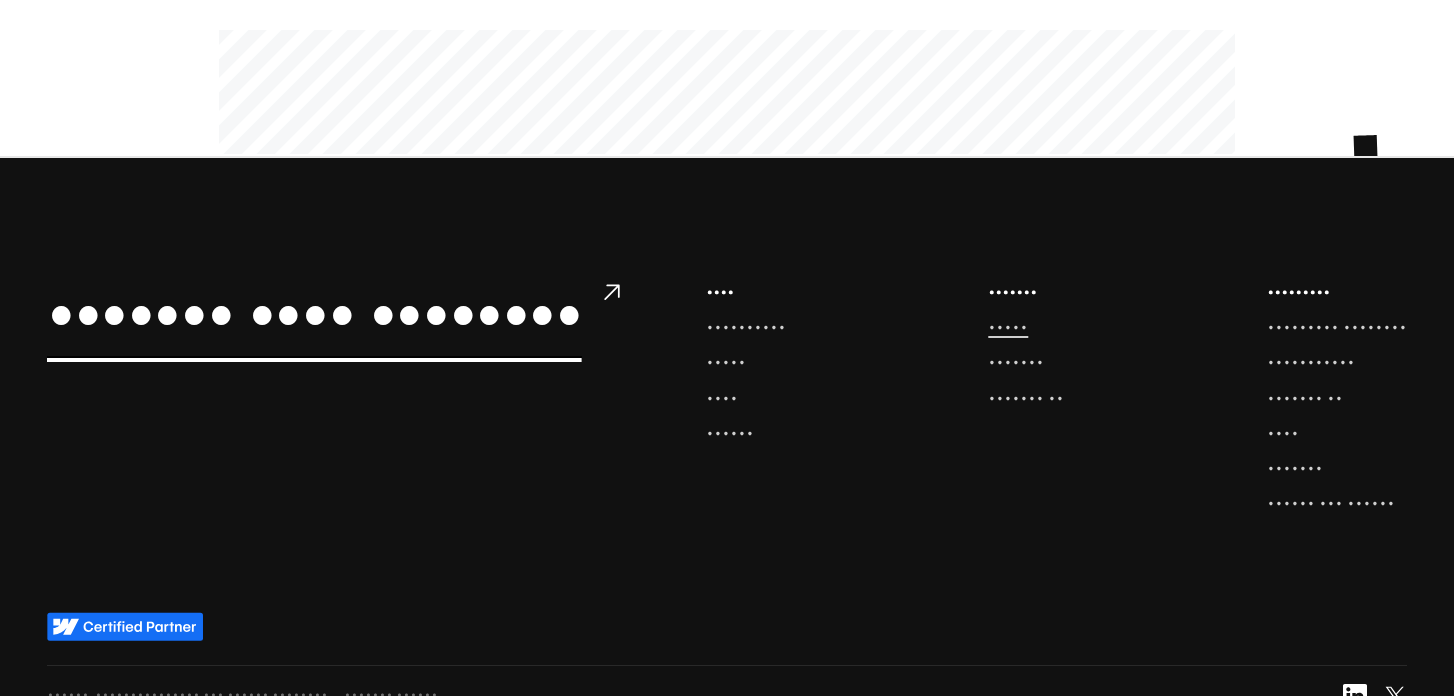 click on "•••••" at bounding box center [1008, 326] 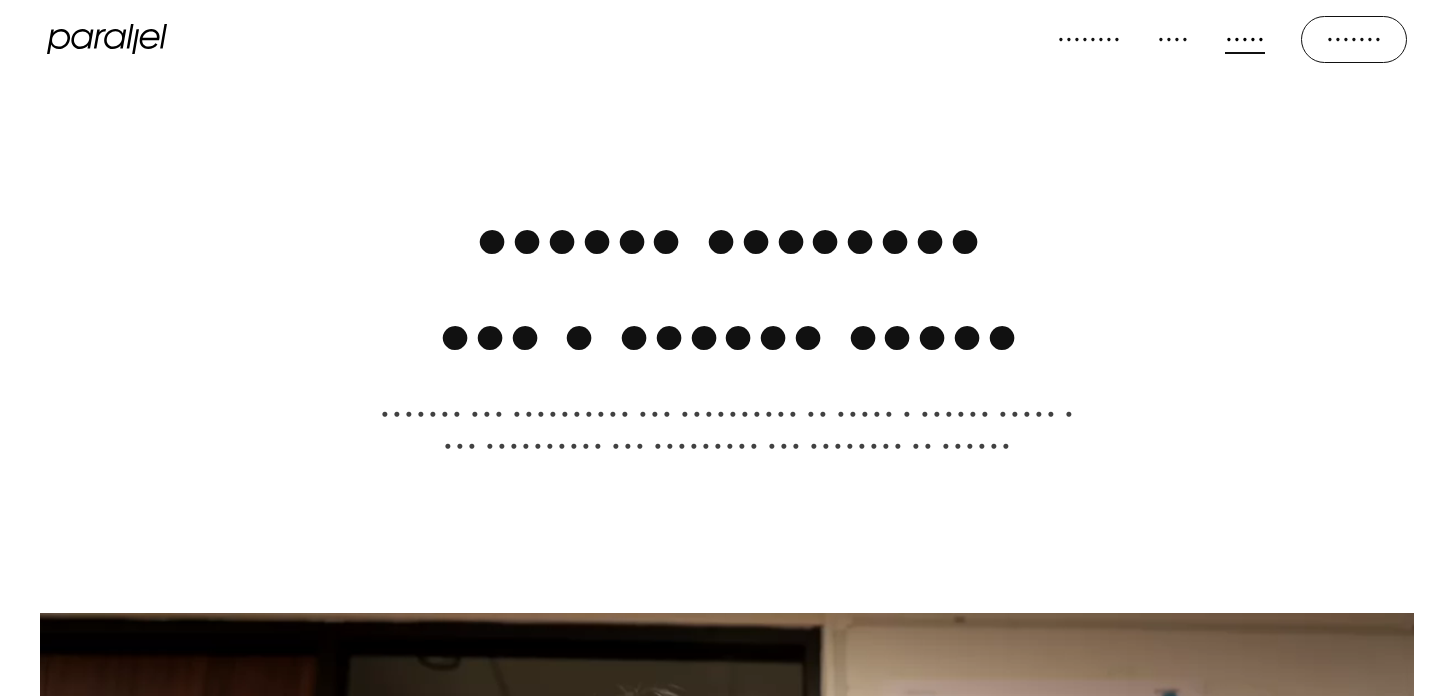scroll, scrollTop: 0, scrollLeft: 0, axis: both 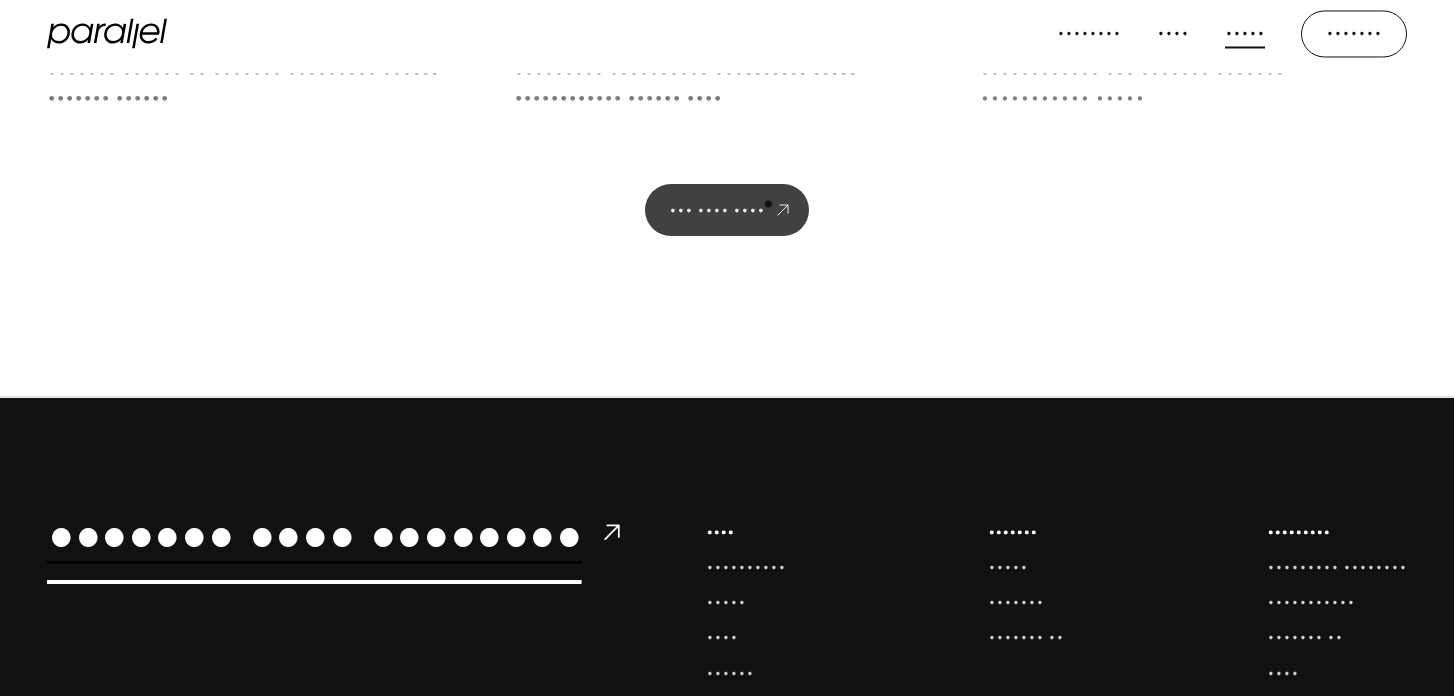 click on "See more work" at bounding box center [717, 209] 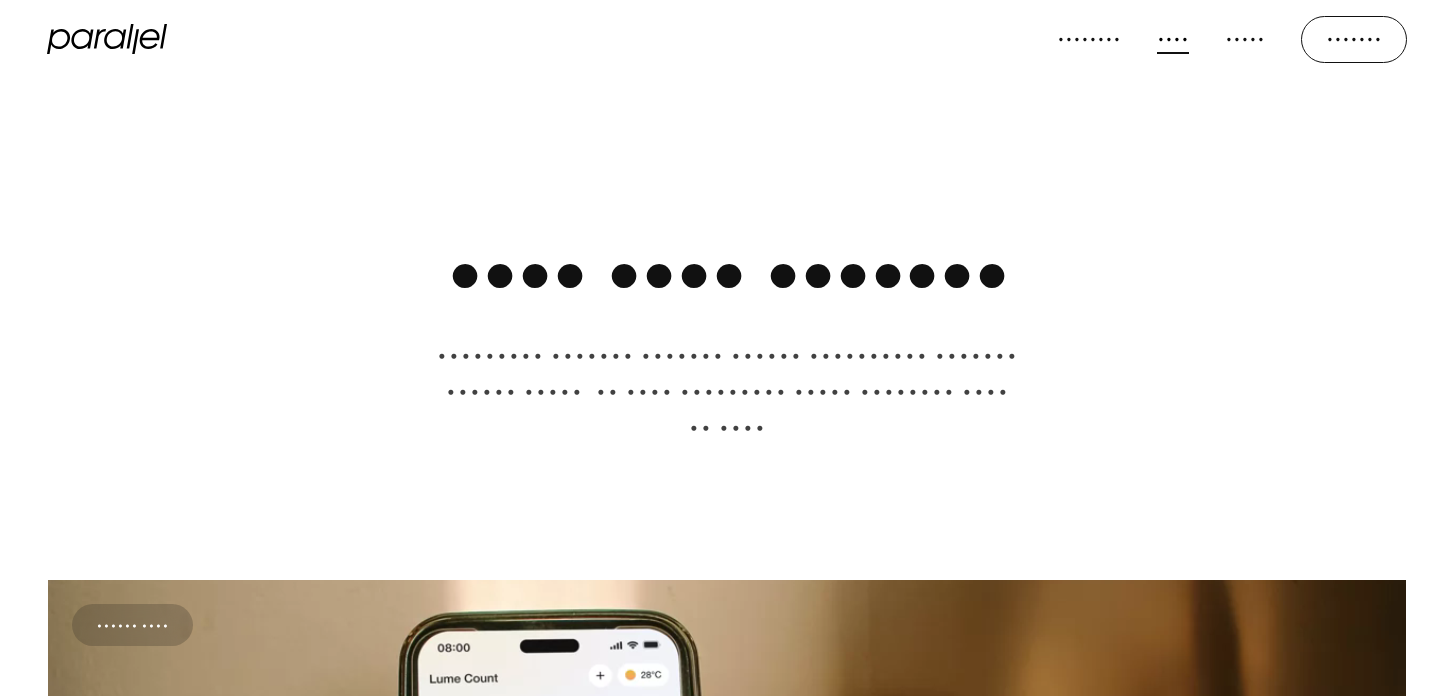 scroll, scrollTop: 0, scrollLeft: 0, axis: both 